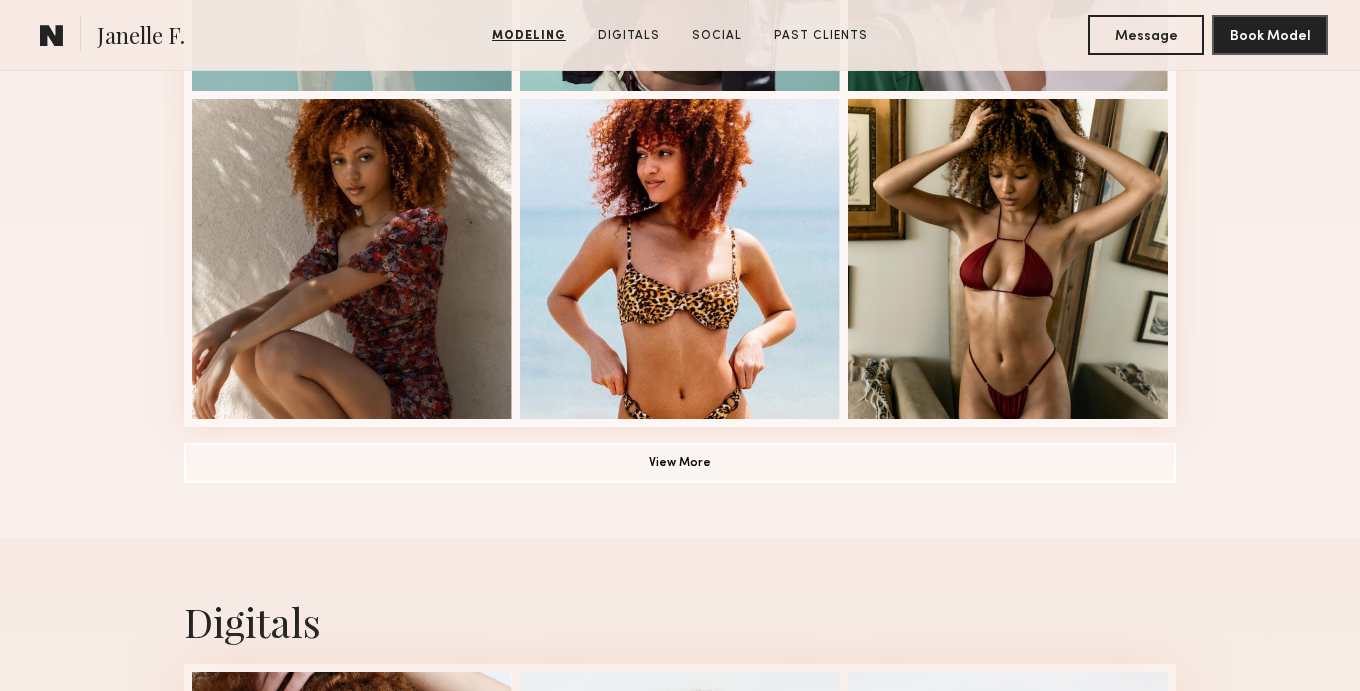scroll, scrollTop: 1497, scrollLeft: 0, axis: vertical 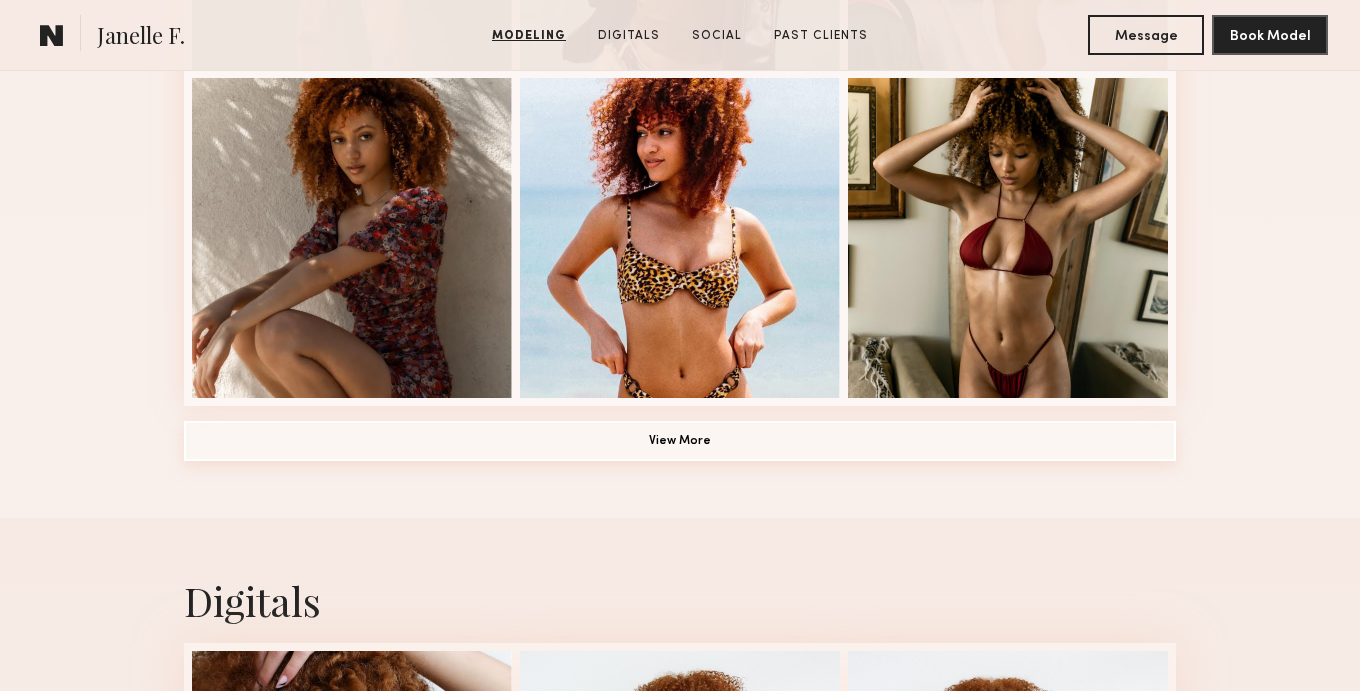 click on "View More" 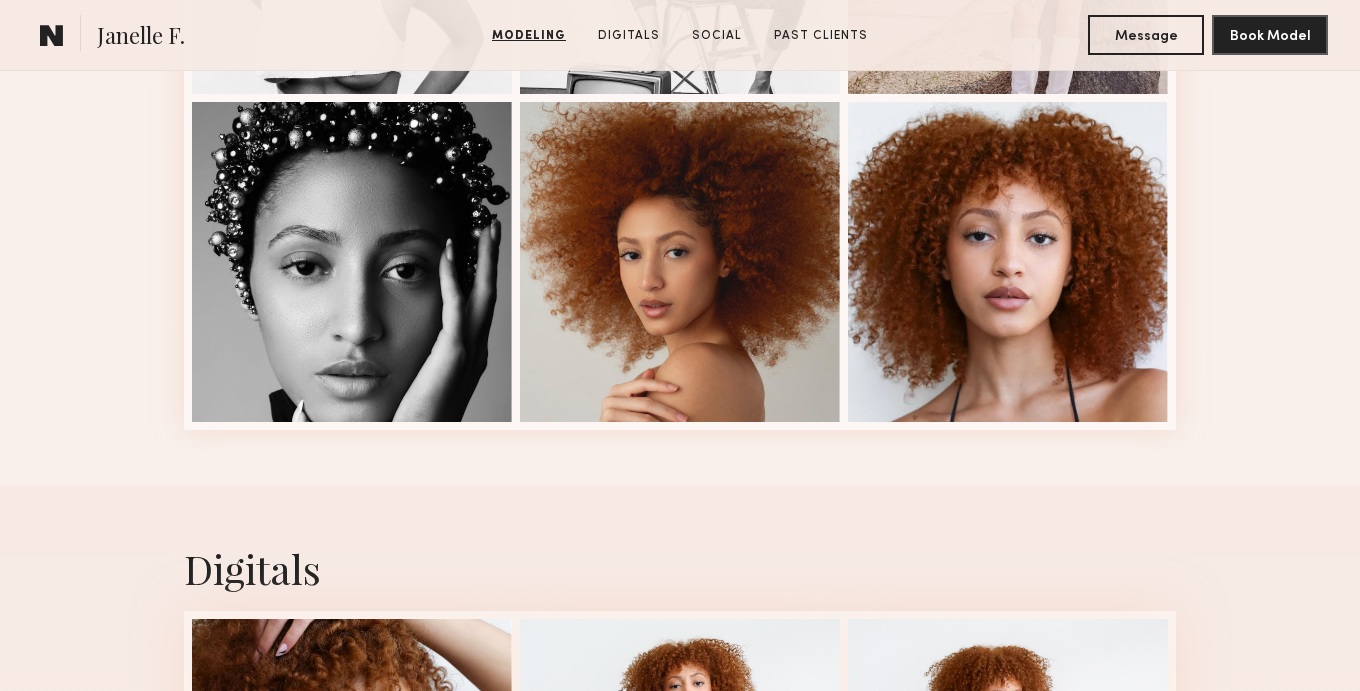 scroll, scrollTop: 2798, scrollLeft: 0, axis: vertical 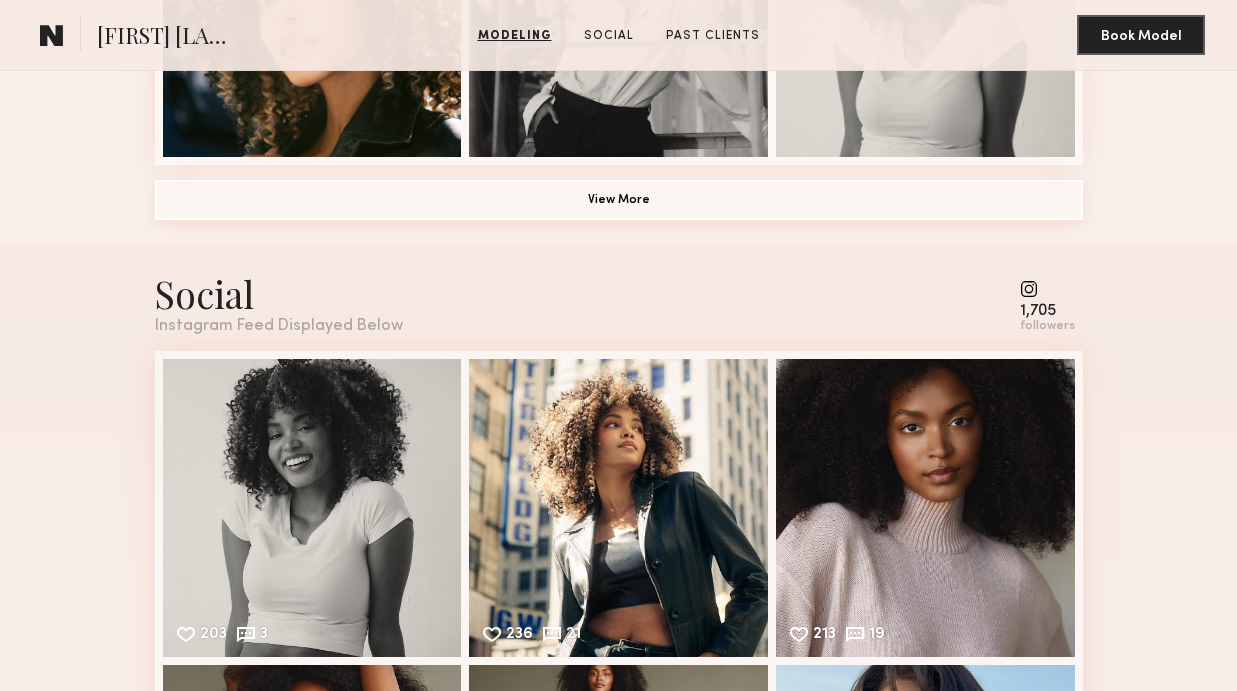 click on "View More" 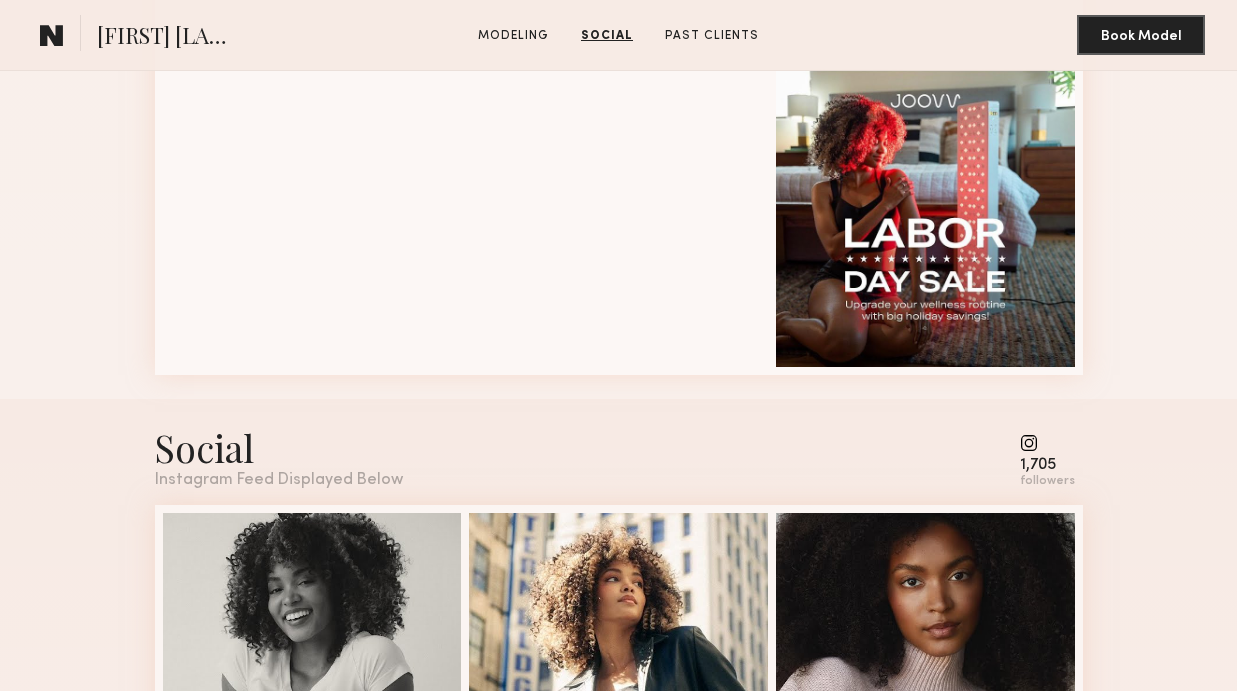 scroll, scrollTop: 2621, scrollLeft: 0, axis: vertical 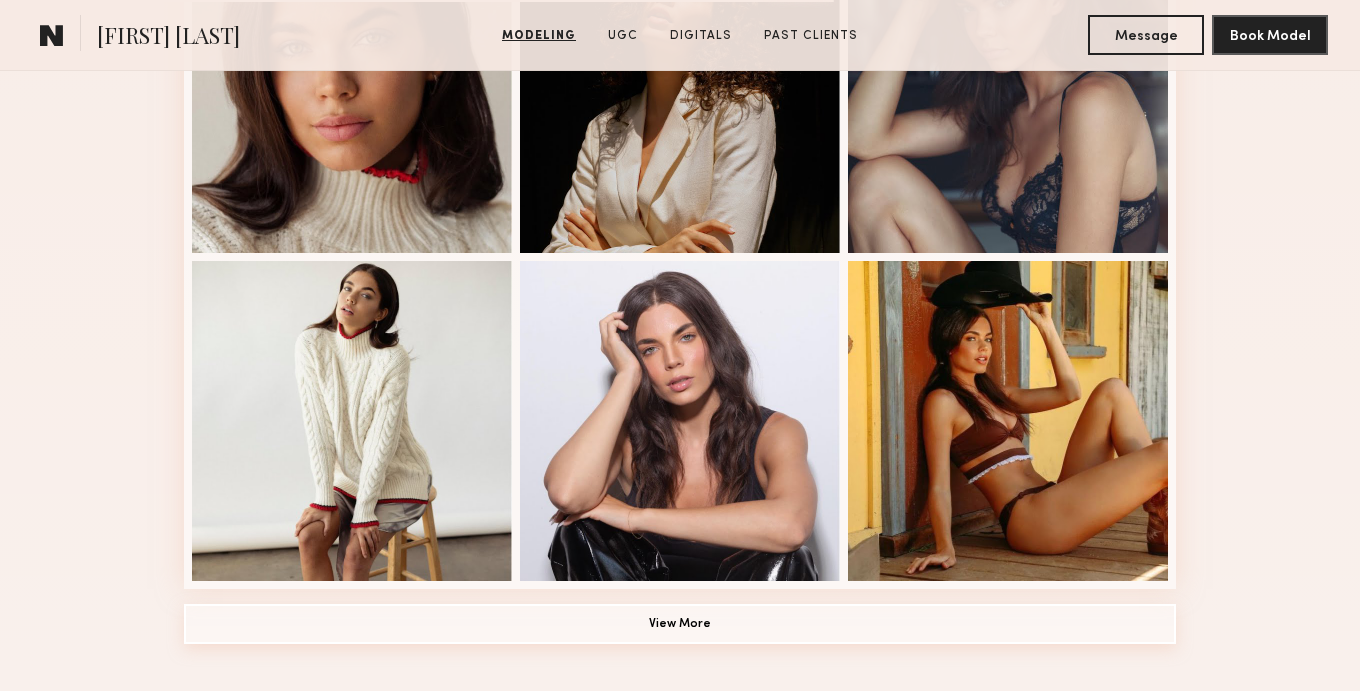 click on "View More" 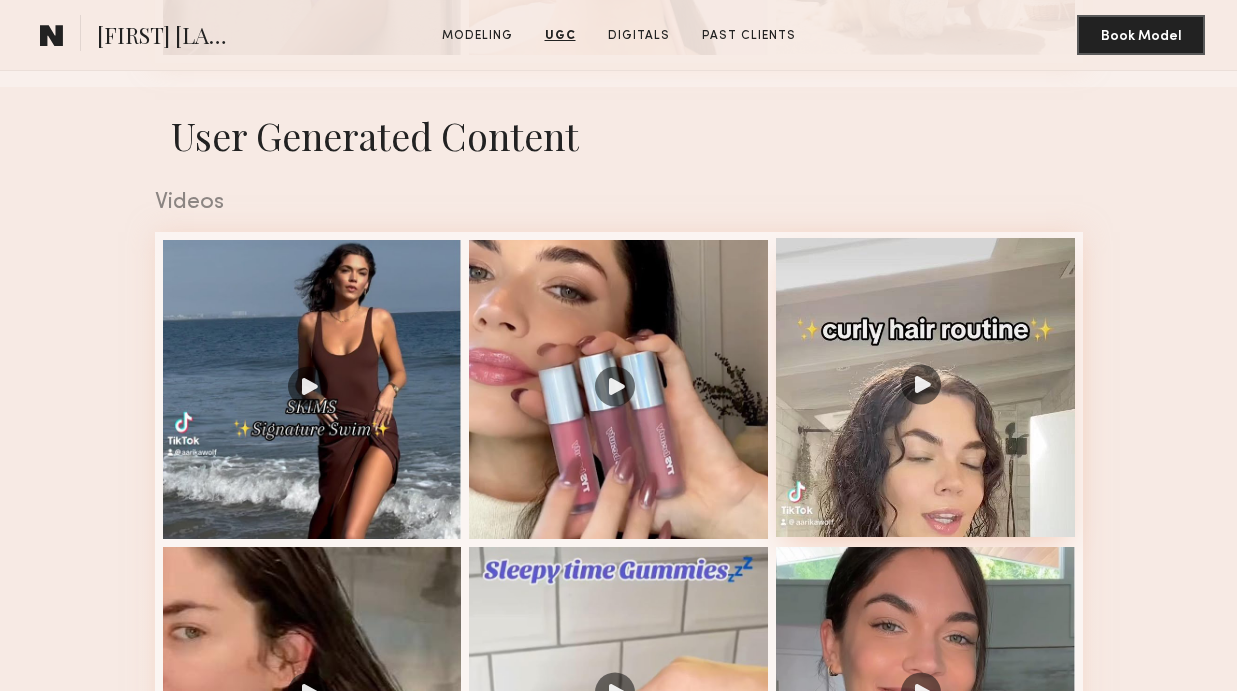 scroll, scrollTop: 2966, scrollLeft: 0, axis: vertical 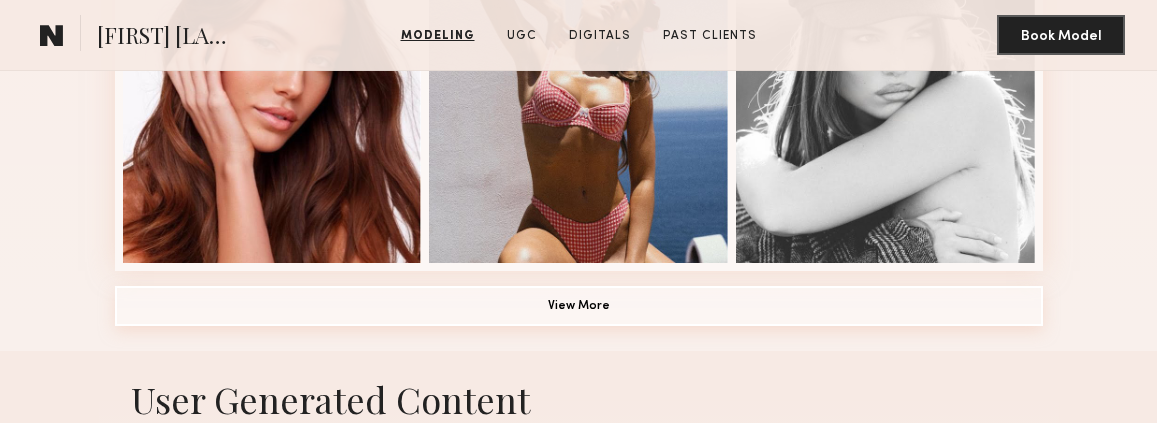 click on "View More" 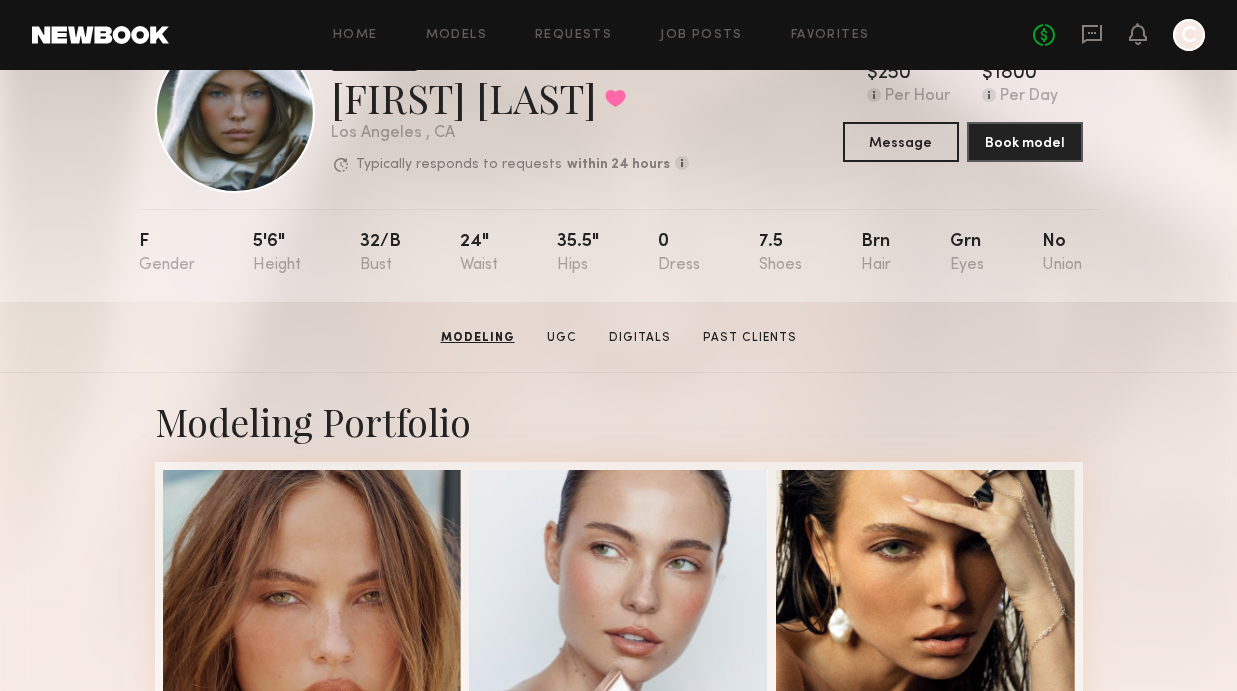 scroll, scrollTop: 30, scrollLeft: 0, axis: vertical 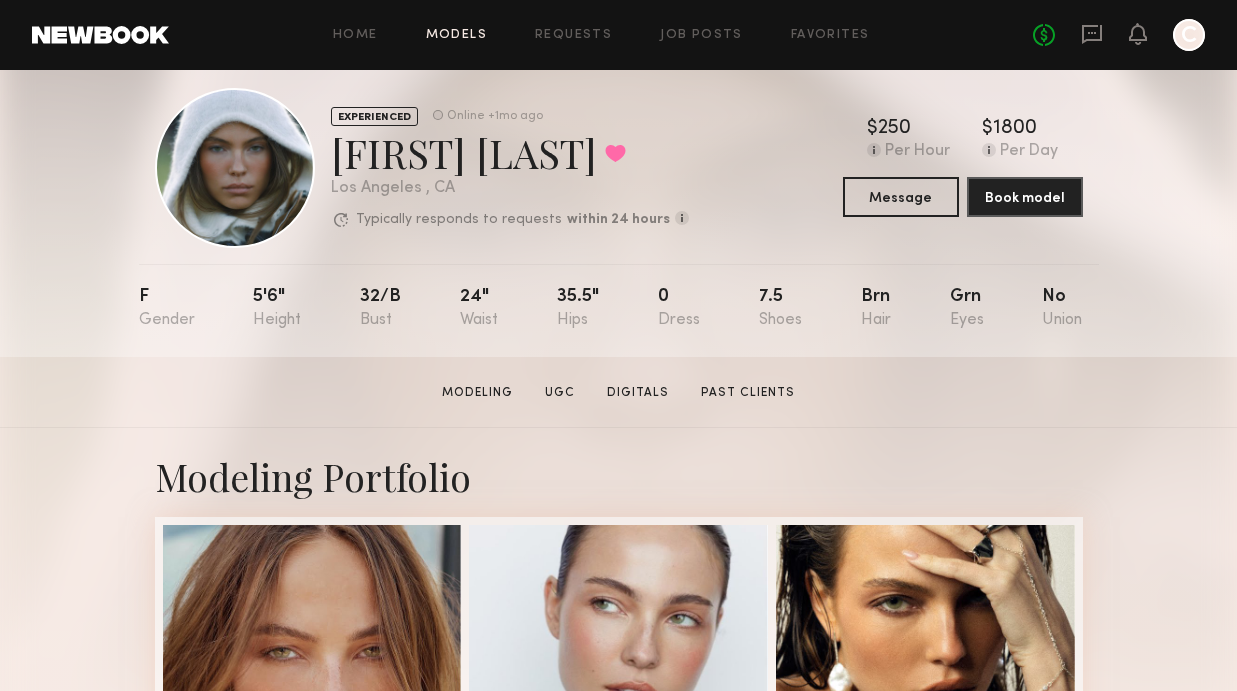 click on "Models" 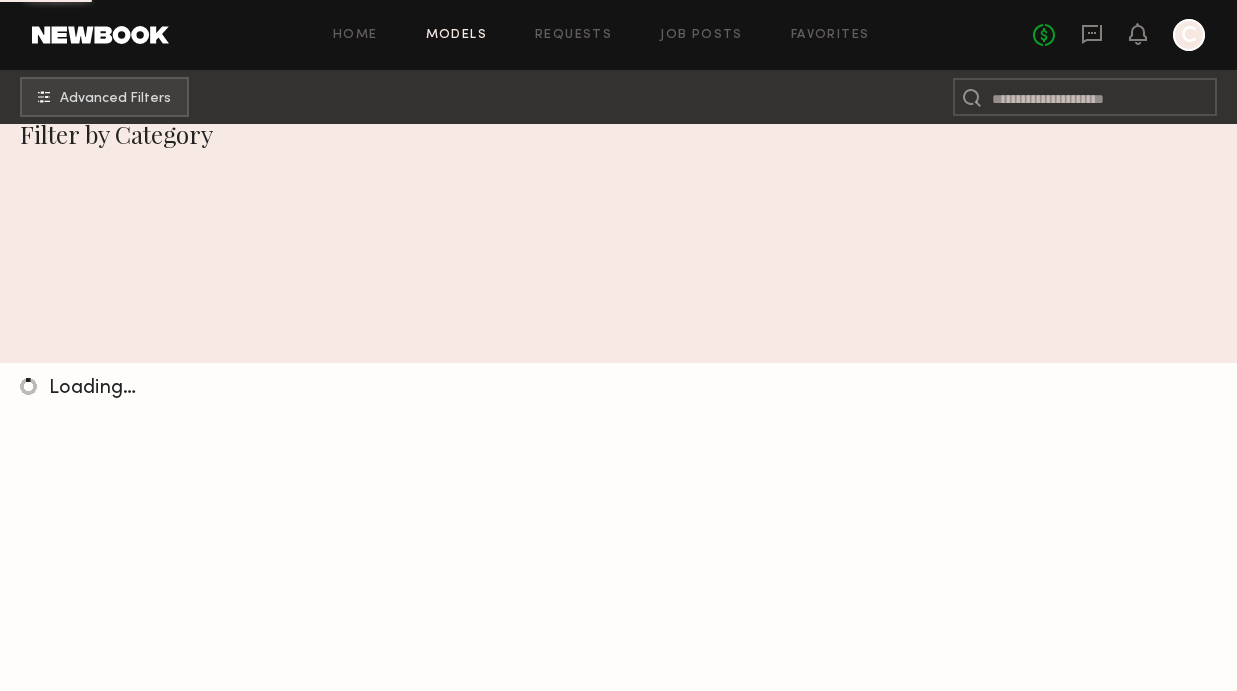 scroll, scrollTop: 0, scrollLeft: 0, axis: both 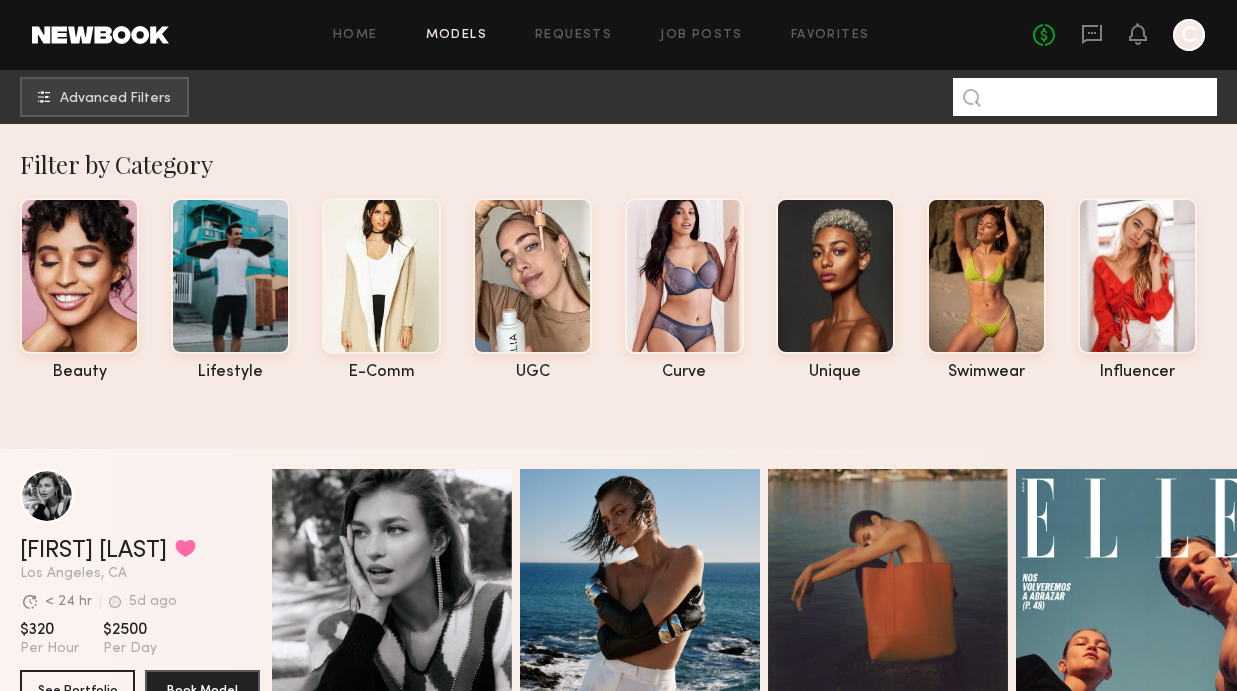 click 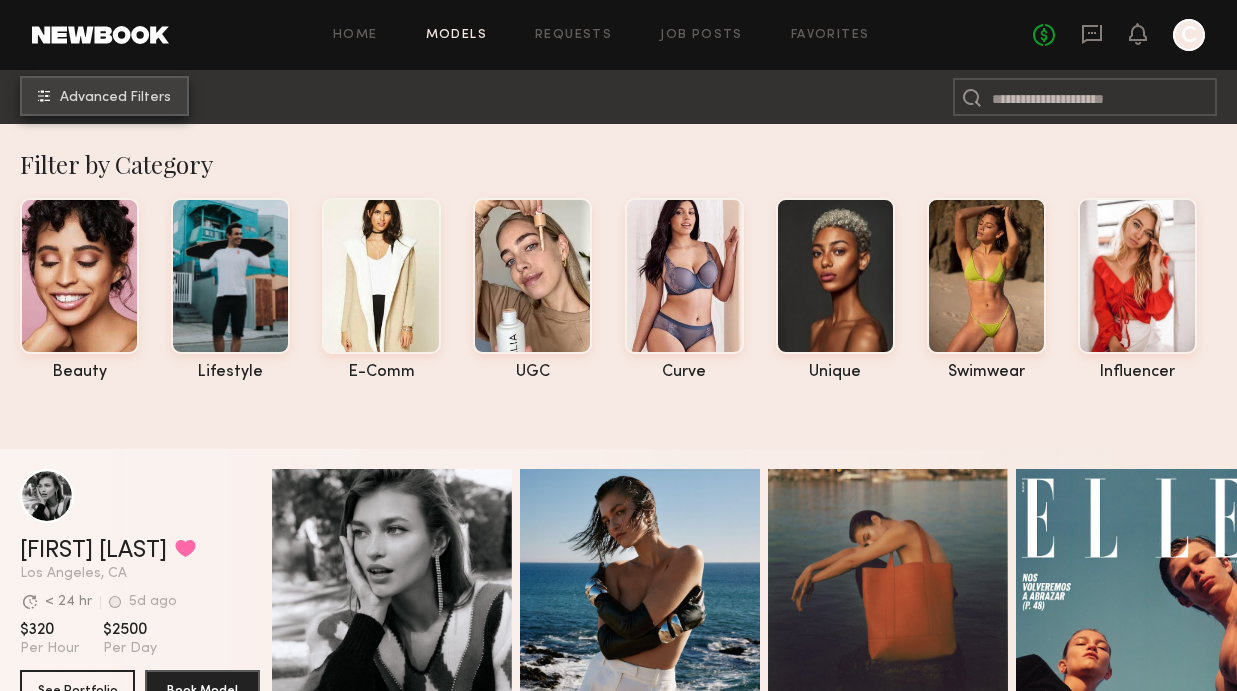 click on "Advanced Filters" 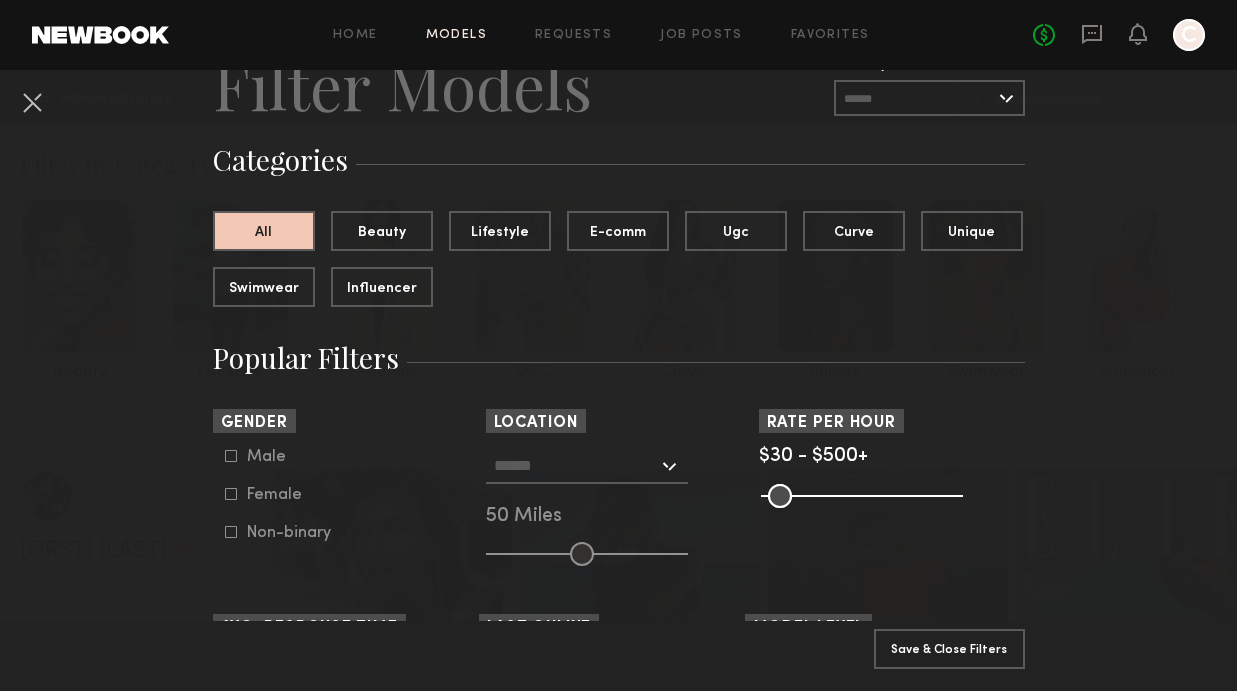 scroll, scrollTop: 108, scrollLeft: 0, axis: vertical 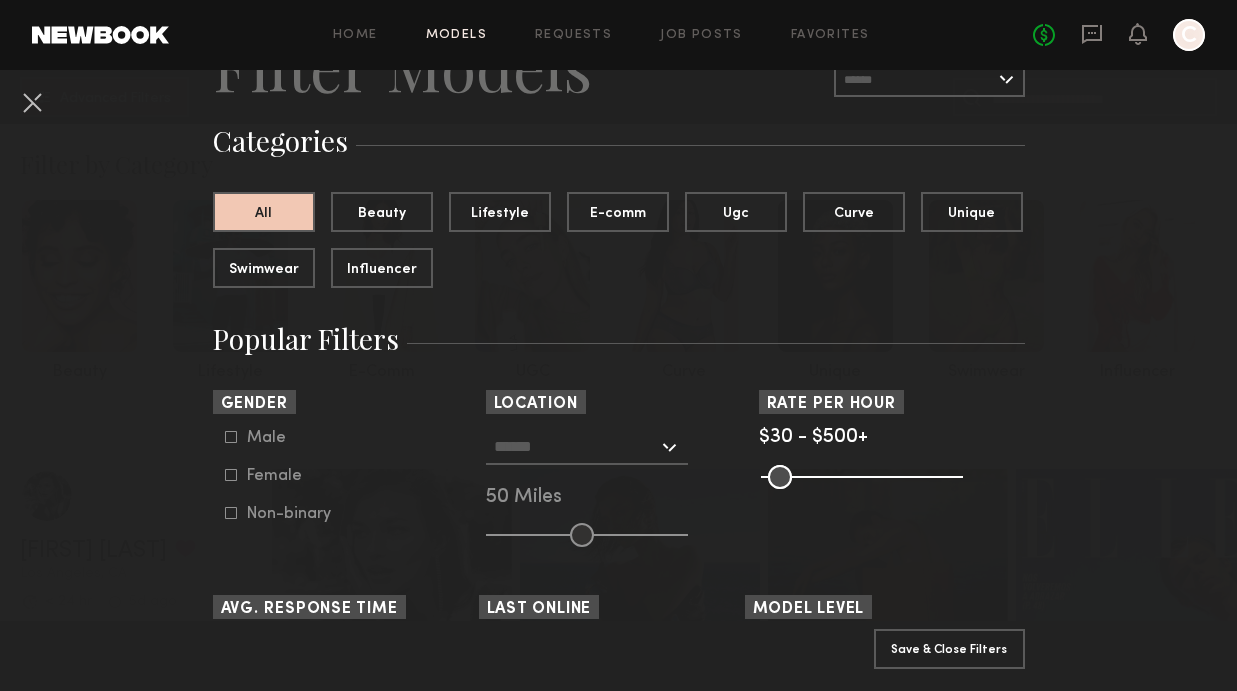 click 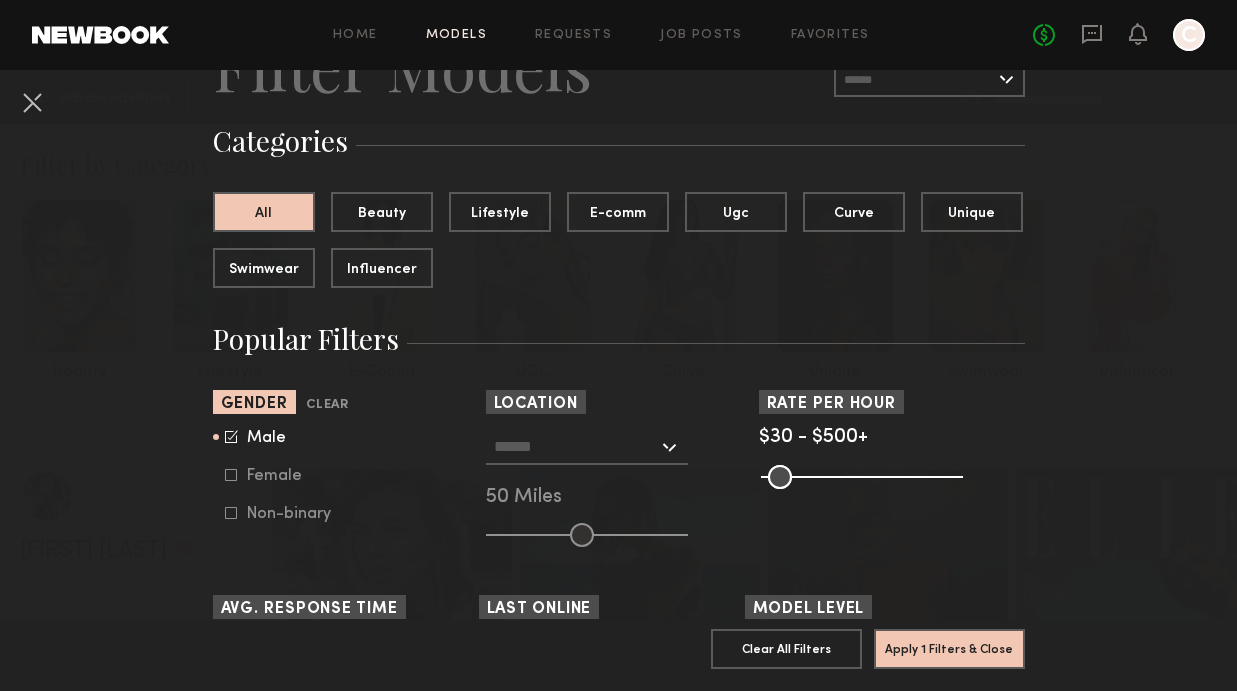 click 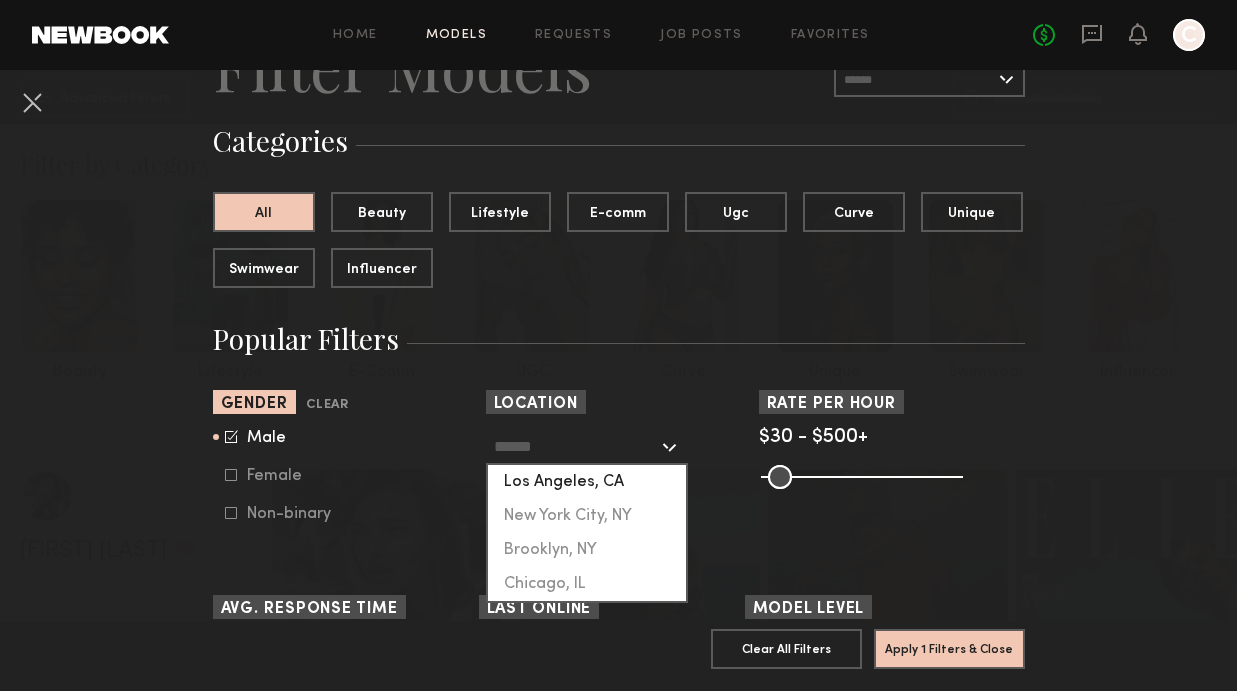 click on "Los Angeles, CA" 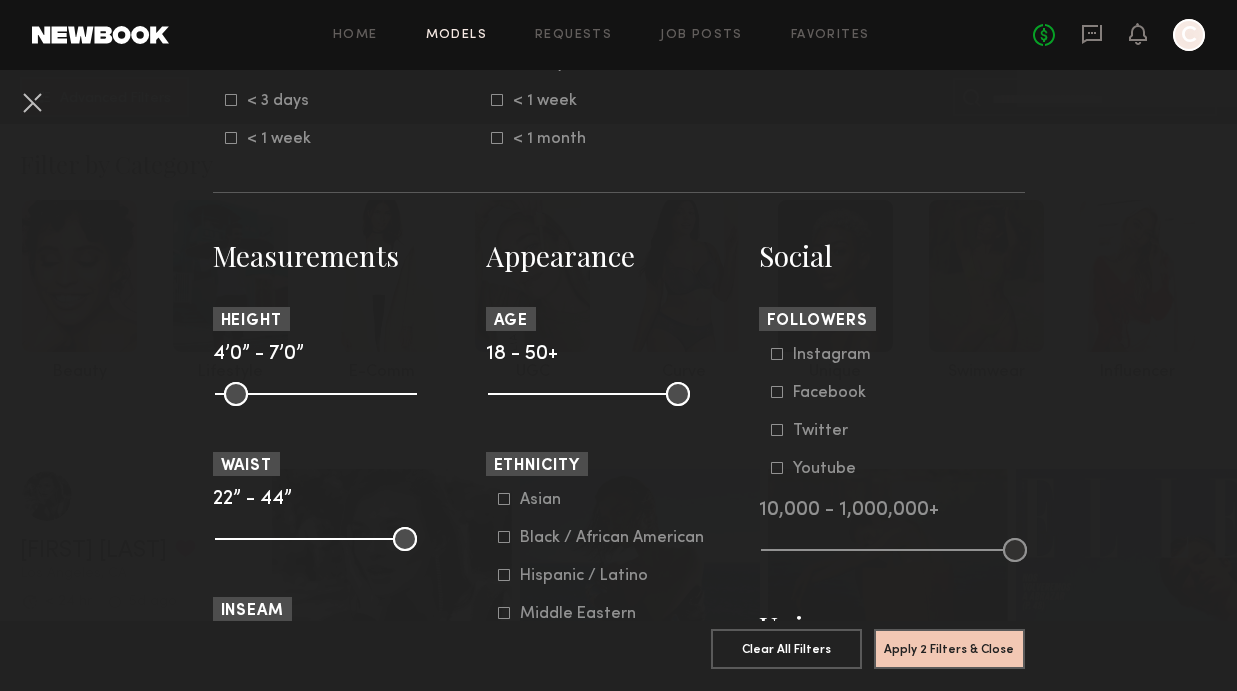 scroll, scrollTop: 763, scrollLeft: 0, axis: vertical 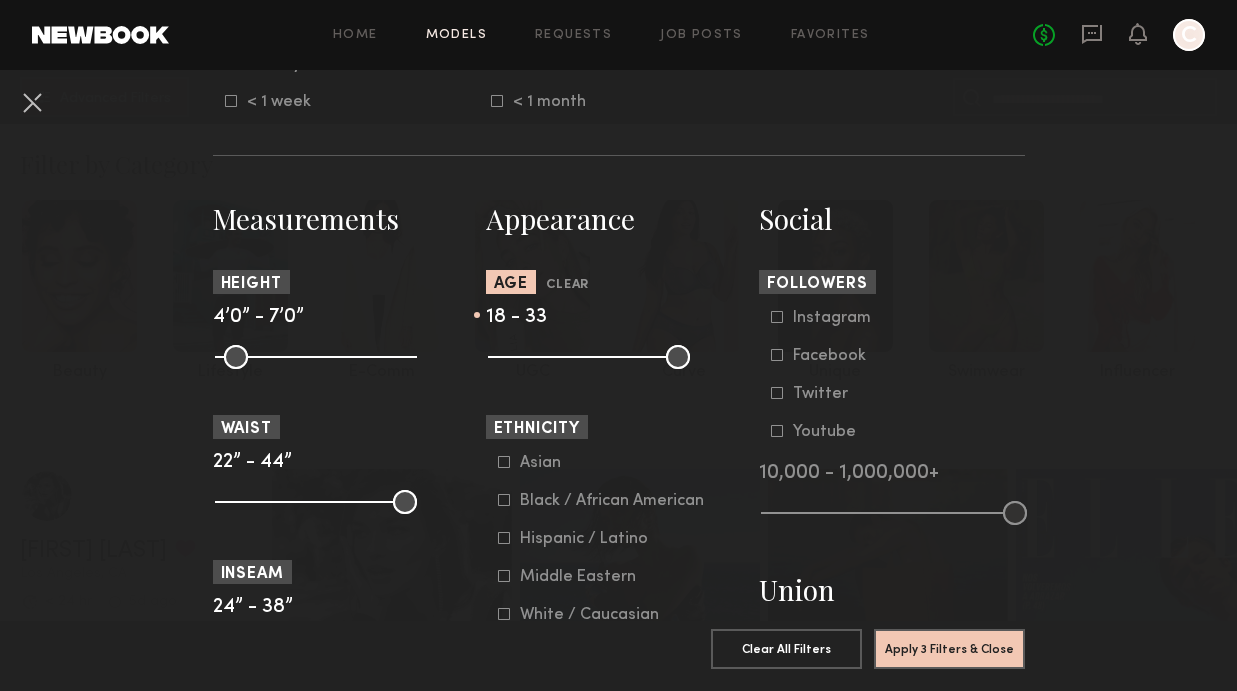 drag, startPoint x: 675, startPoint y: 355, endPoint x: 580, endPoint y: 361, distance: 95.189285 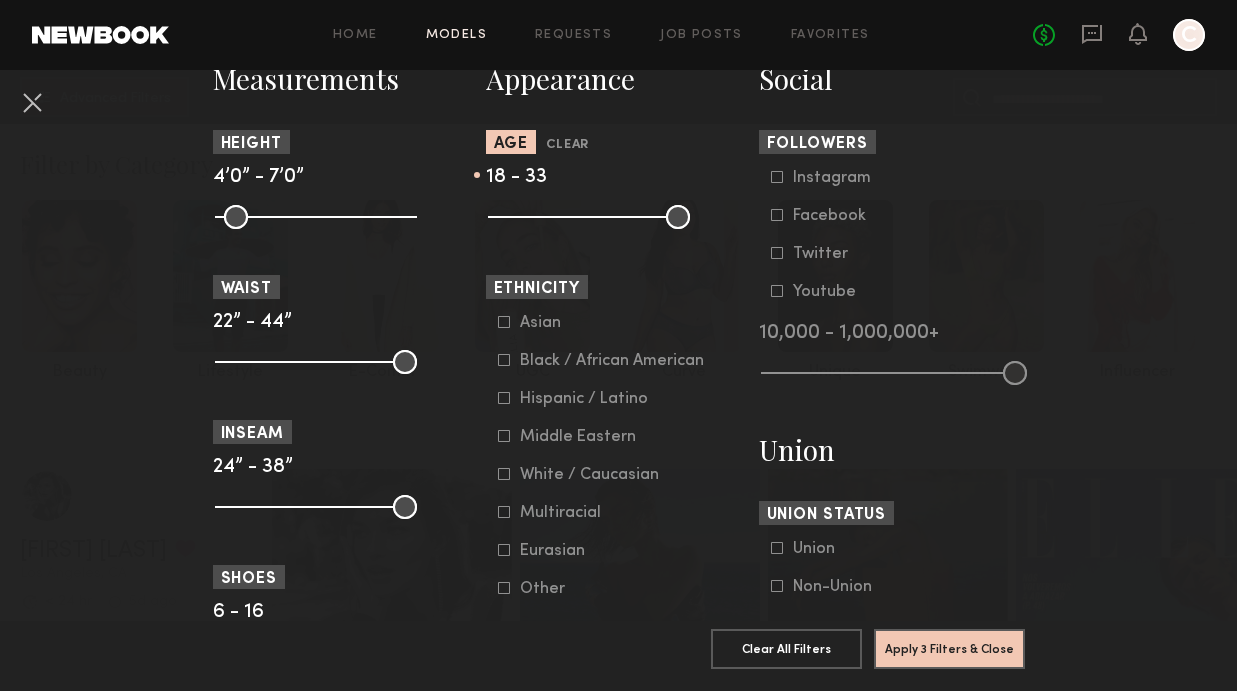 scroll, scrollTop: 972, scrollLeft: 0, axis: vertical 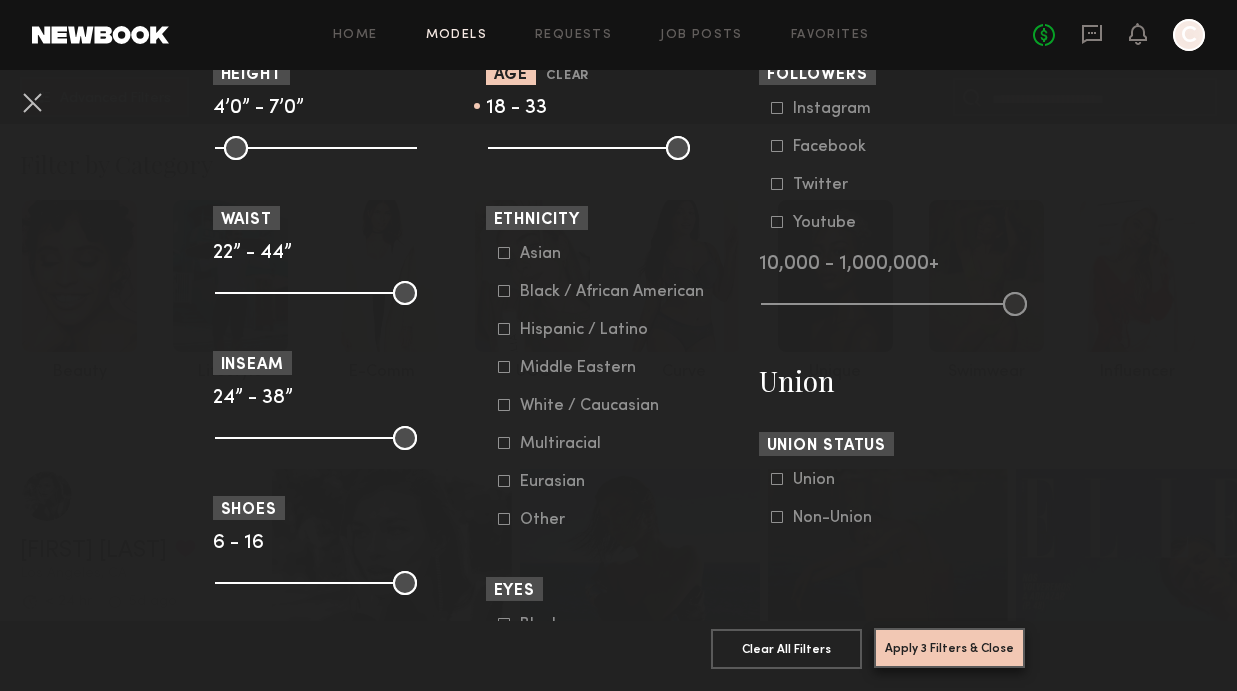click on "Apply 3 Filters & Close" 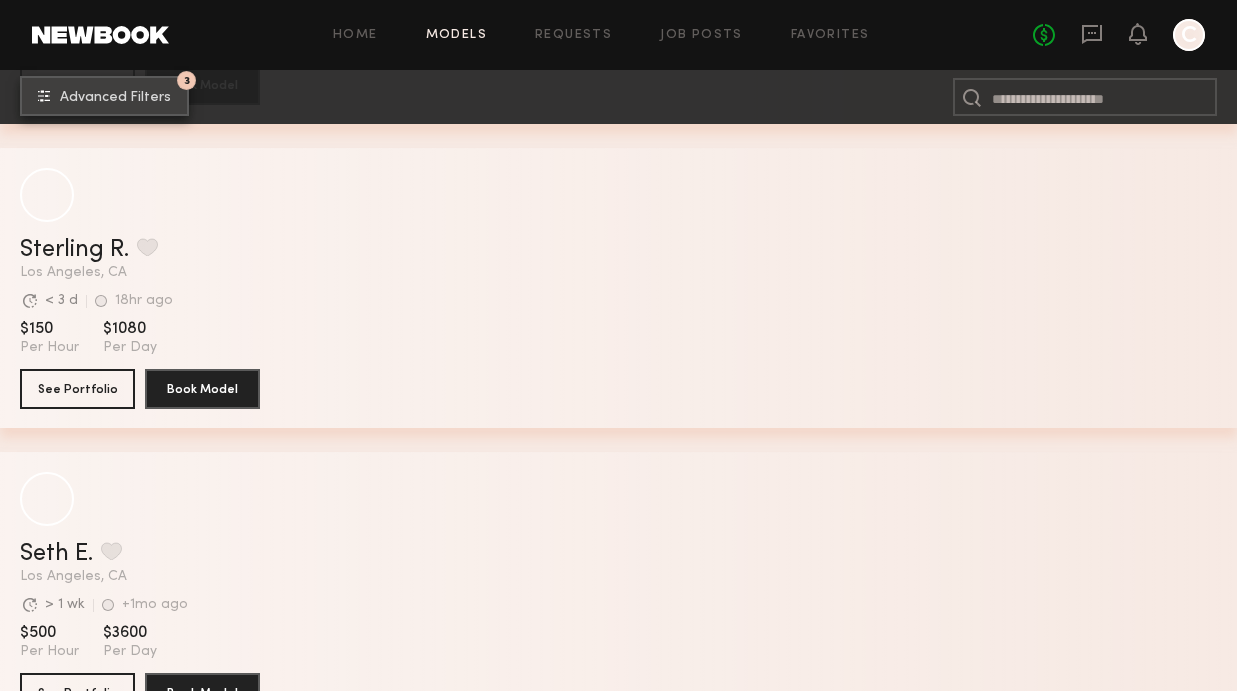 scroll, scrollTop: 5519, scrollLeft: 0, axis: vertical 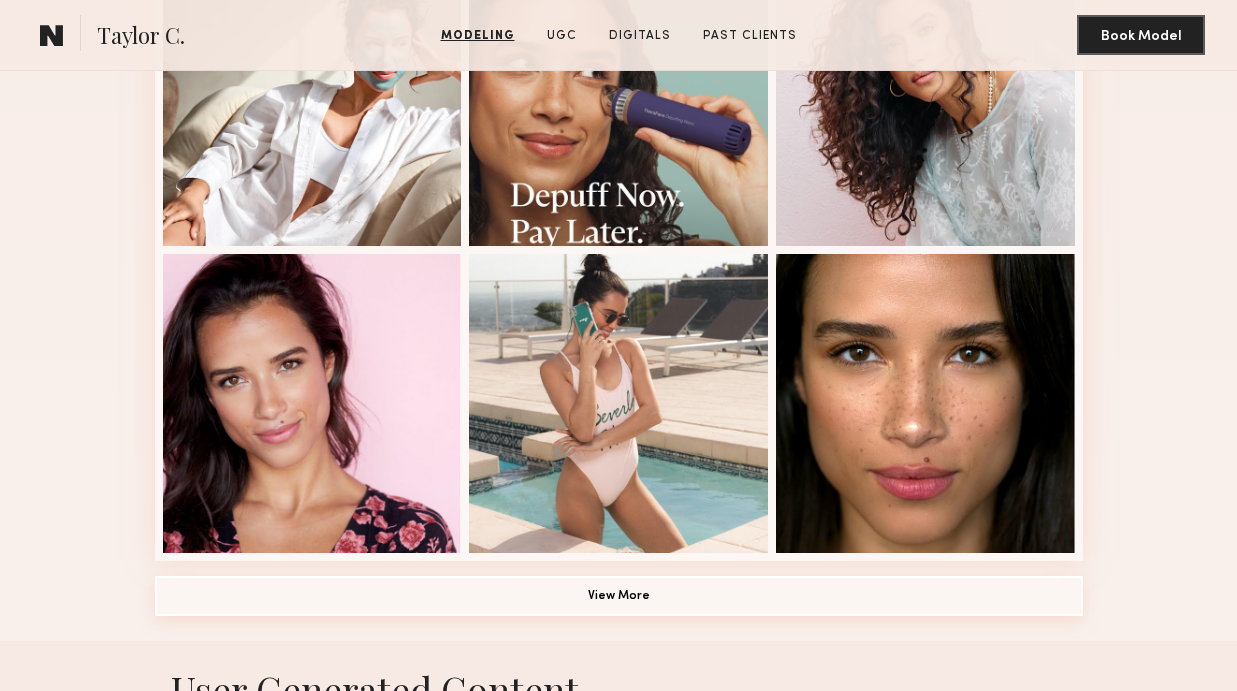 click on "View More" 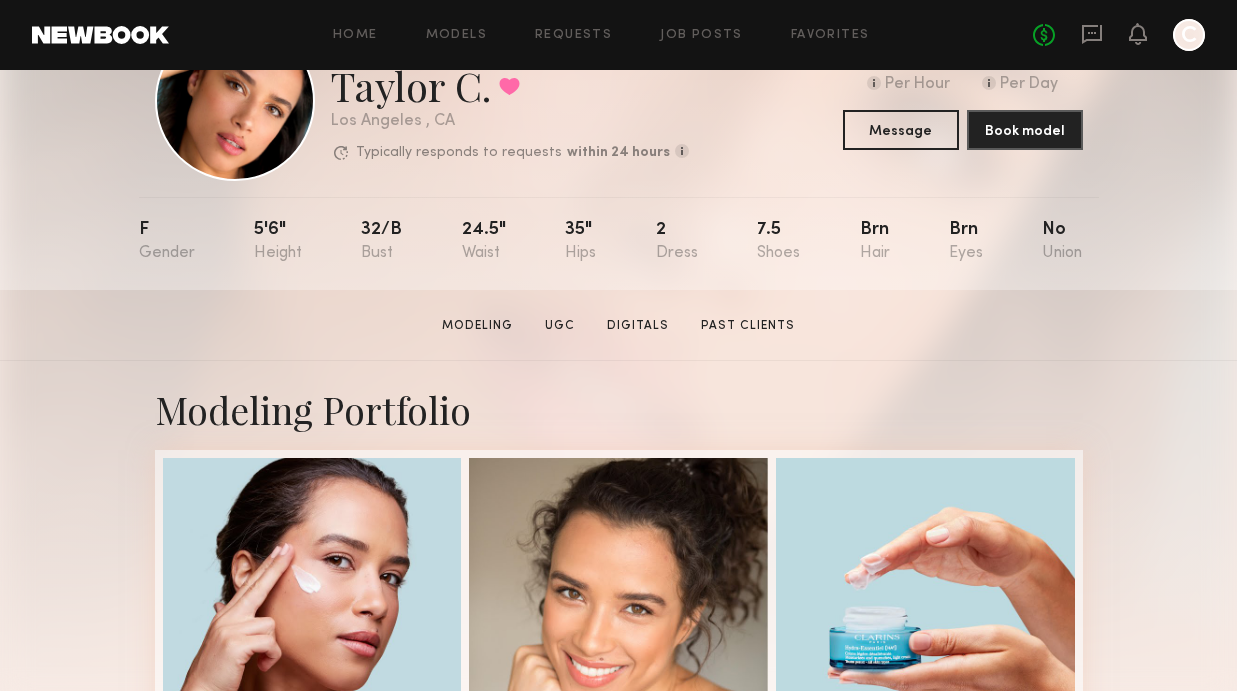 scroll, scrollTop: 0, scrollLeft: 0, axis: both 